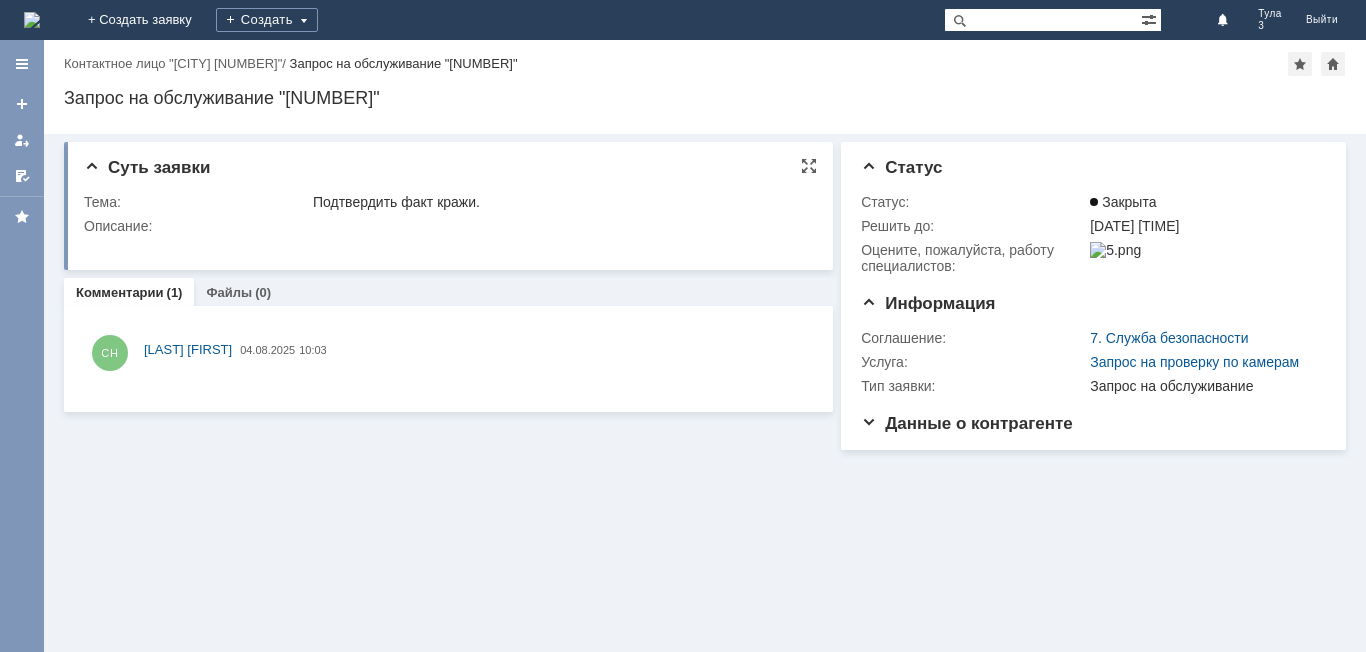 scroll, scrollTop: 0, scrollLeft: 0, axis: both 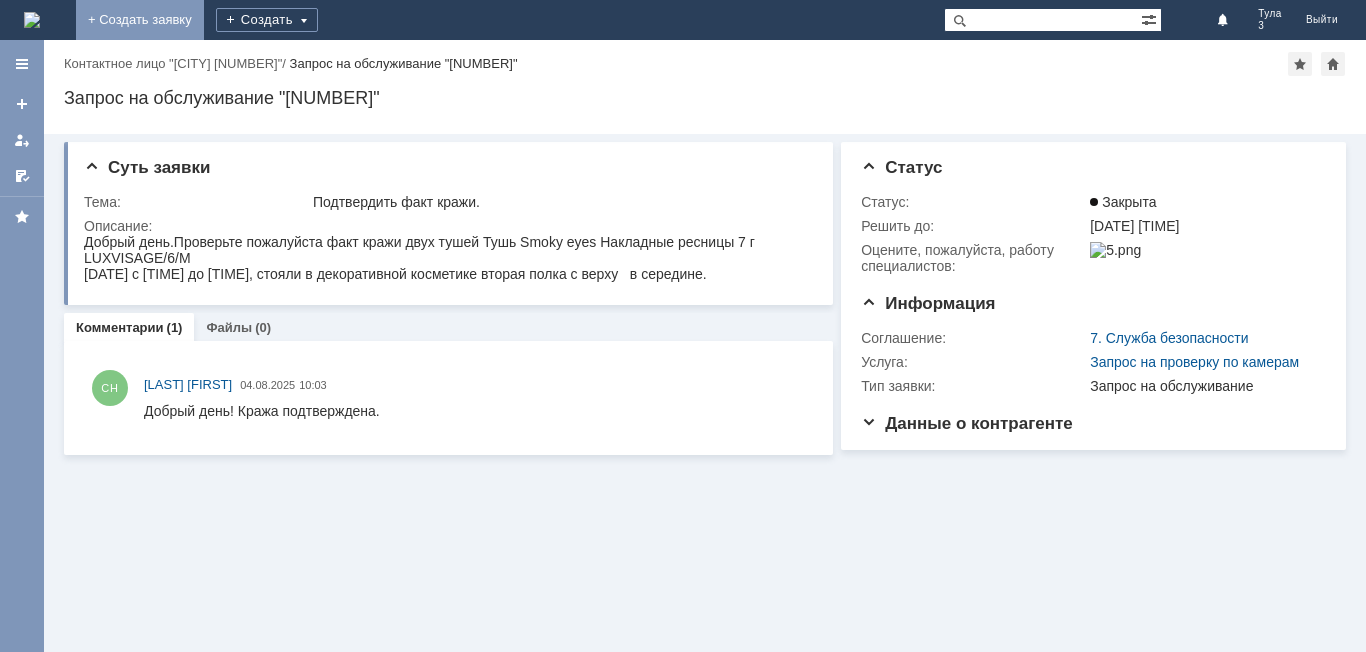 click on "+ Создать заявку" at bounding box center [140, 20] 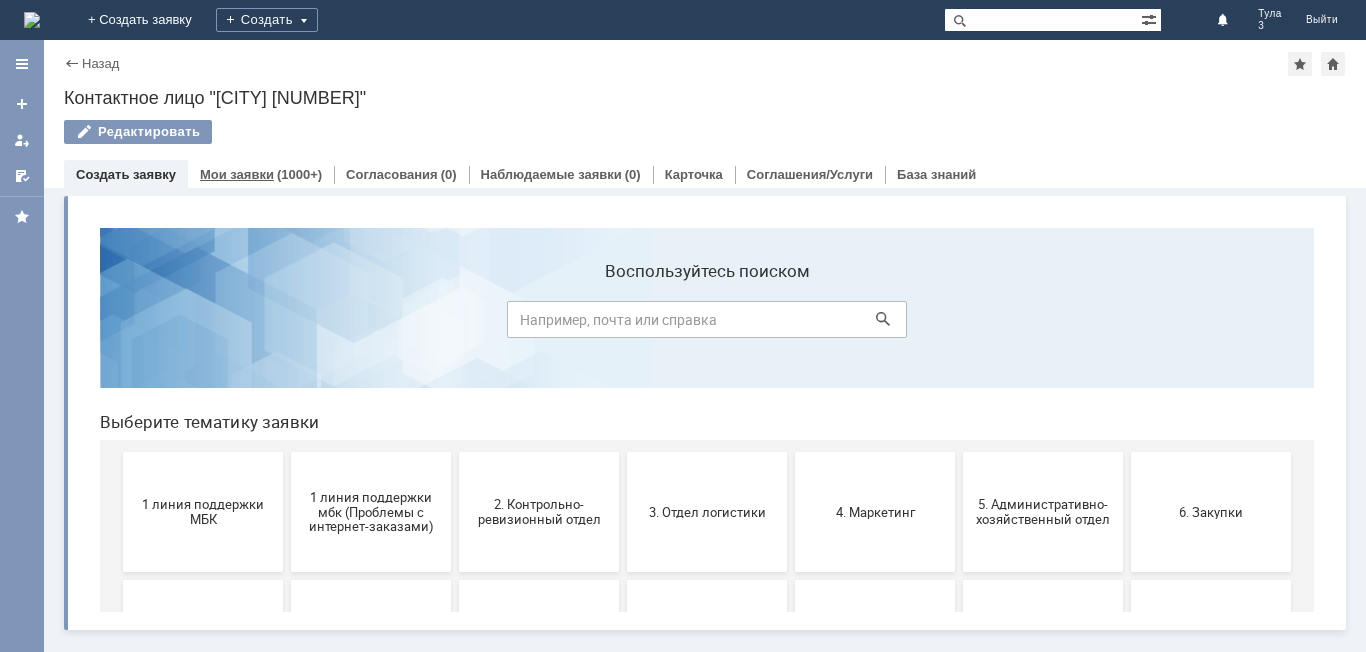scroll, scrollTop: 0, scrollLeft: 0, axis: both 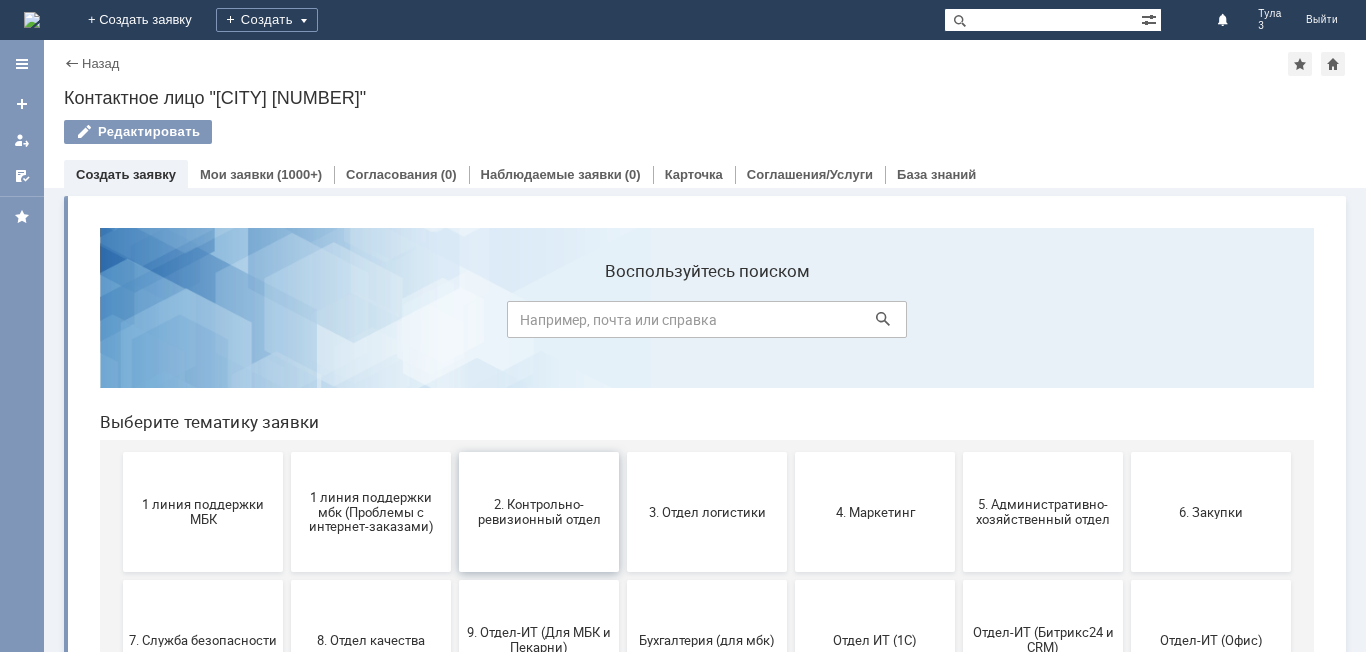 click on "2. Контрольно-ревизионный отдел" at bounding box center [539, 512] 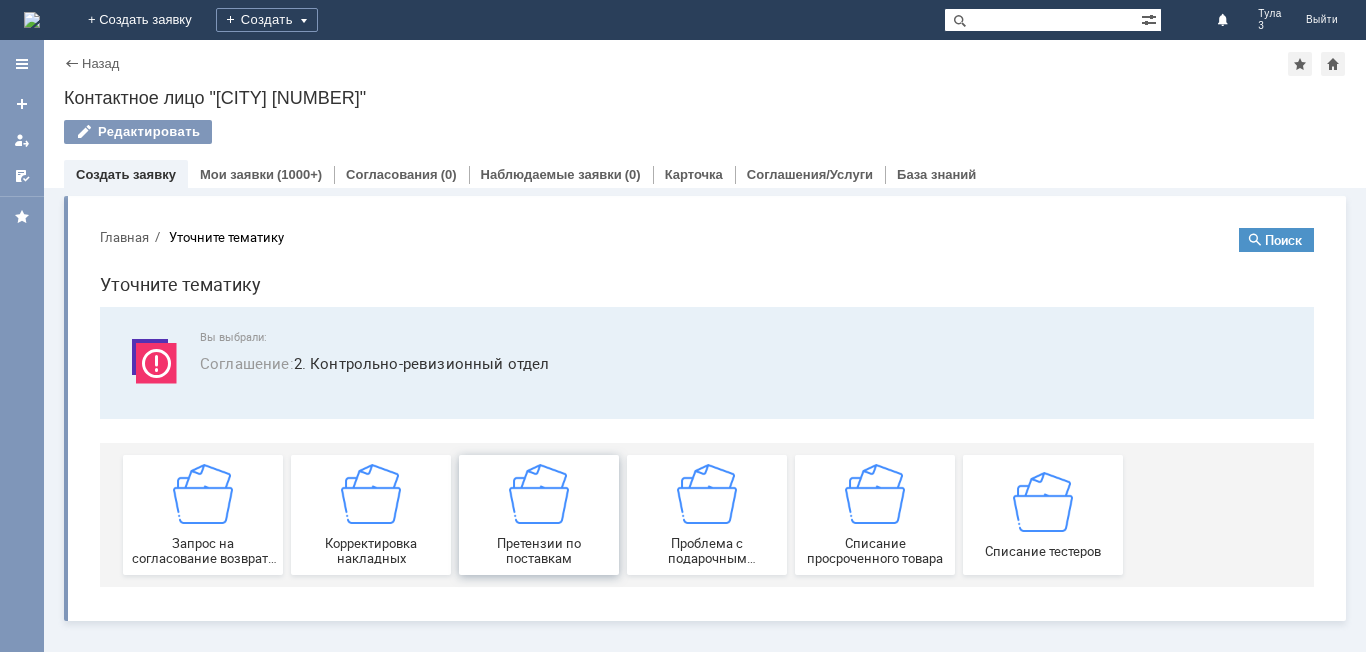 click on "Претензии по поставкам" at bounding box center [539, 551] 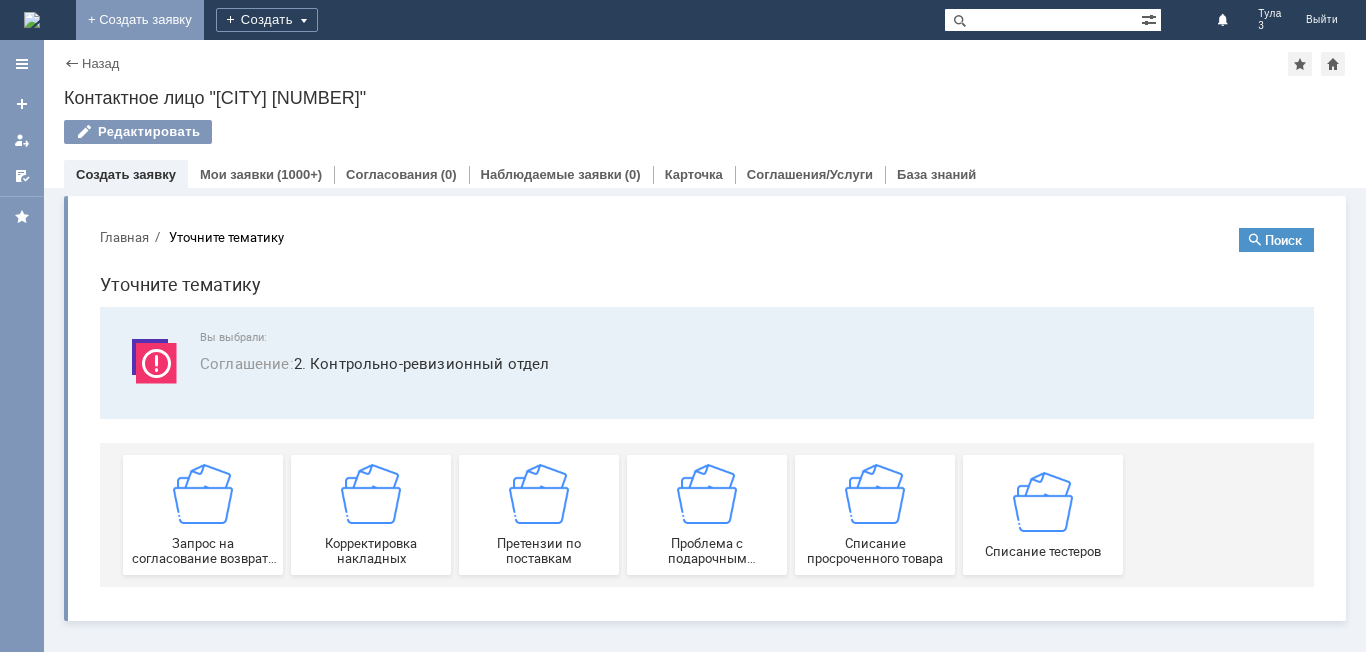 click on "+ Создать заявку" at bounding box center [140, 20] 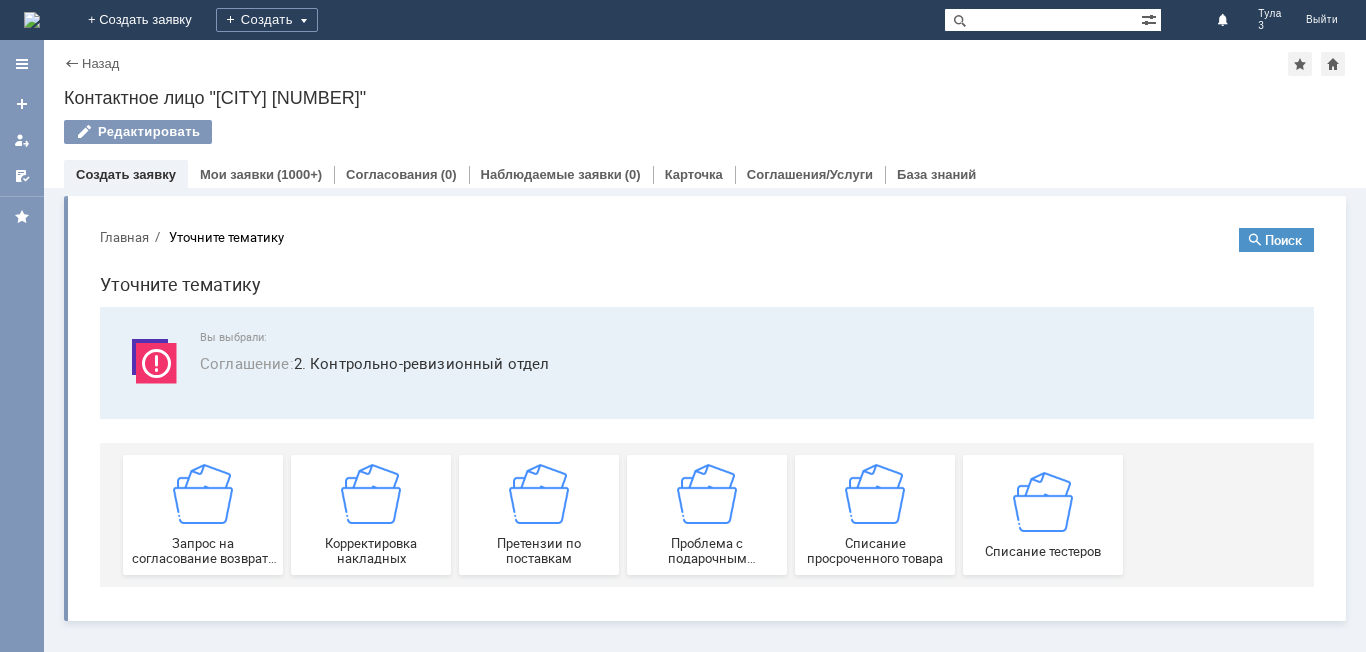 click on "+ Создать заявку" at bounding box center (140, 20) 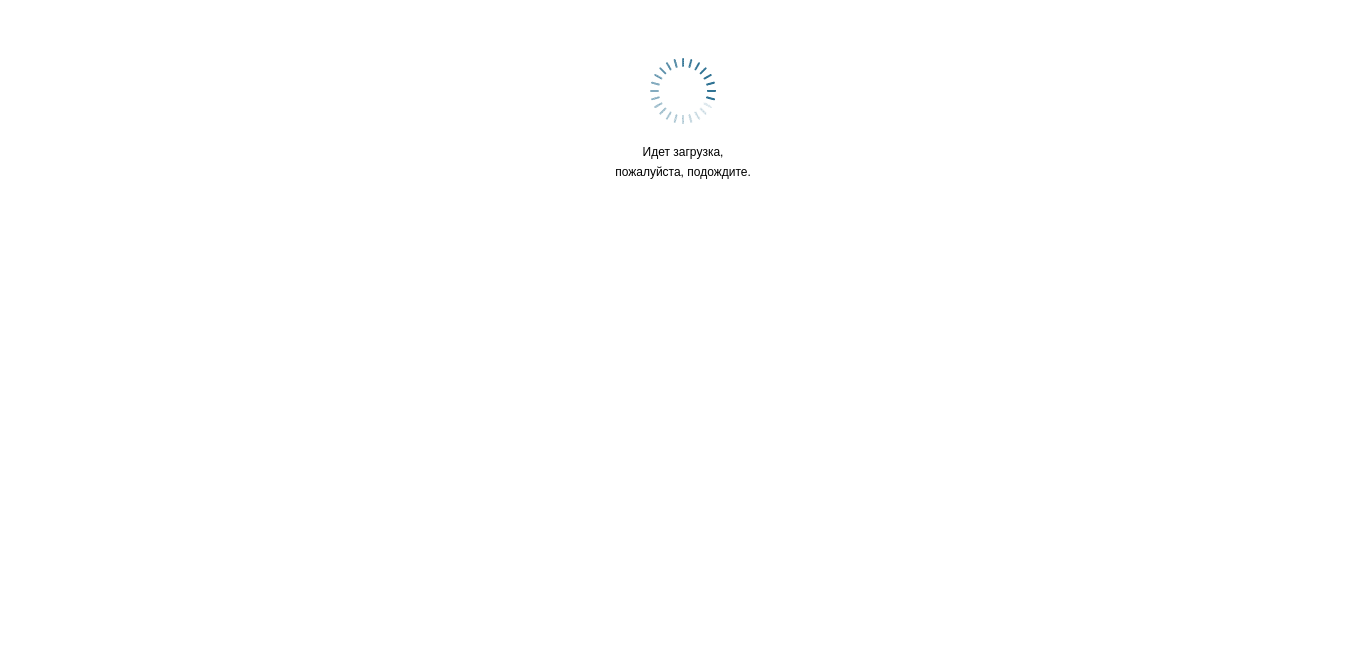 scroll, scrollTop: 0, scrollLeft: 0, axis: both 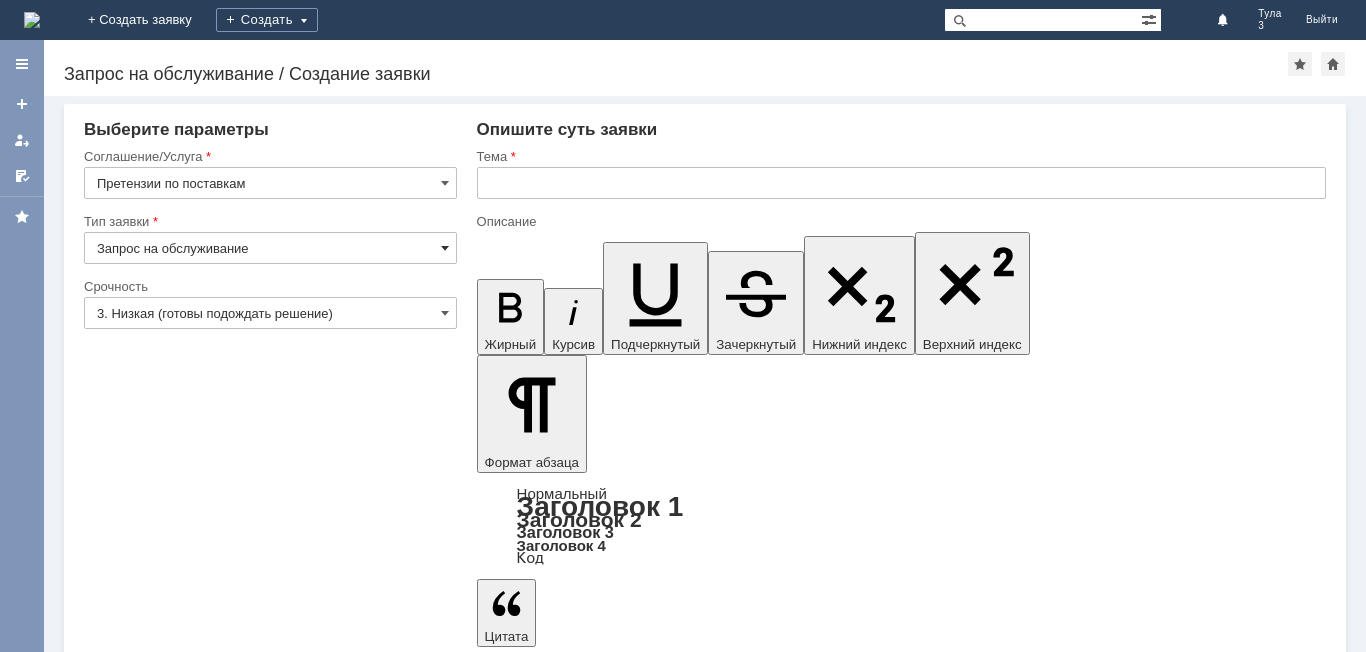 click at bounding box center [445, 248] 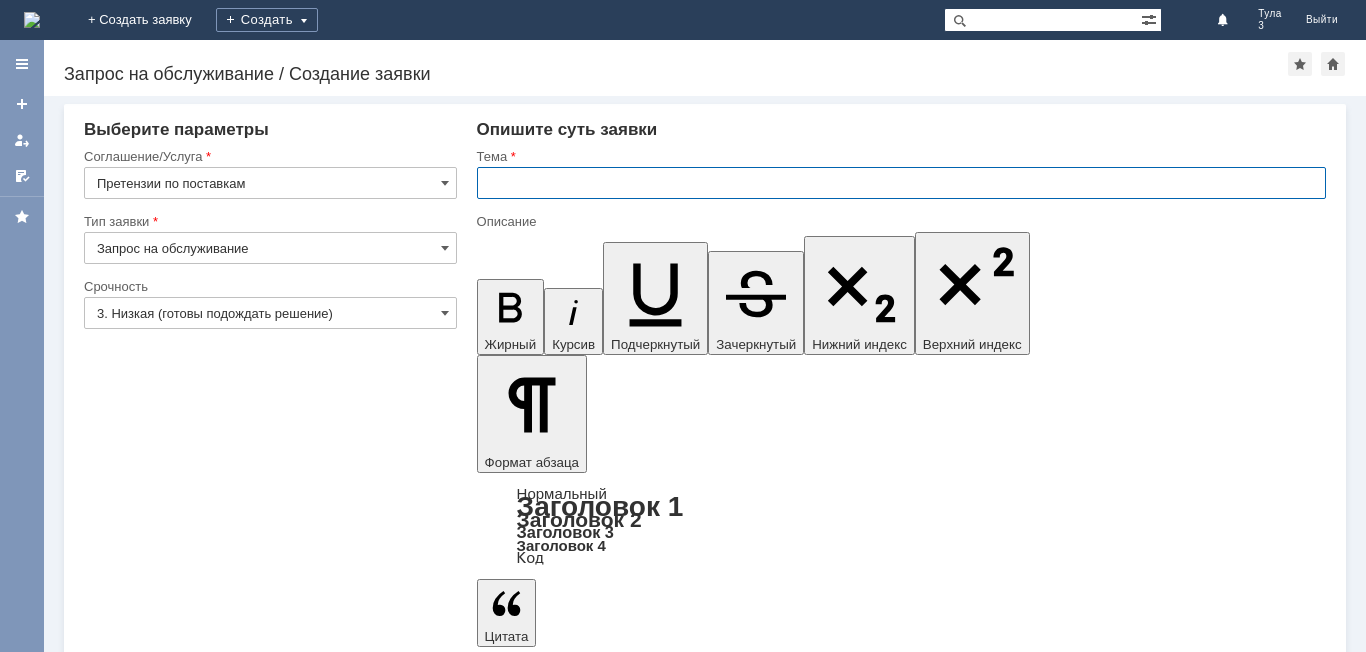 drag, startPoint x: 501, startPoint y: 180, endPoint x: 1365, endPoint y: 8, distance: 880.95404 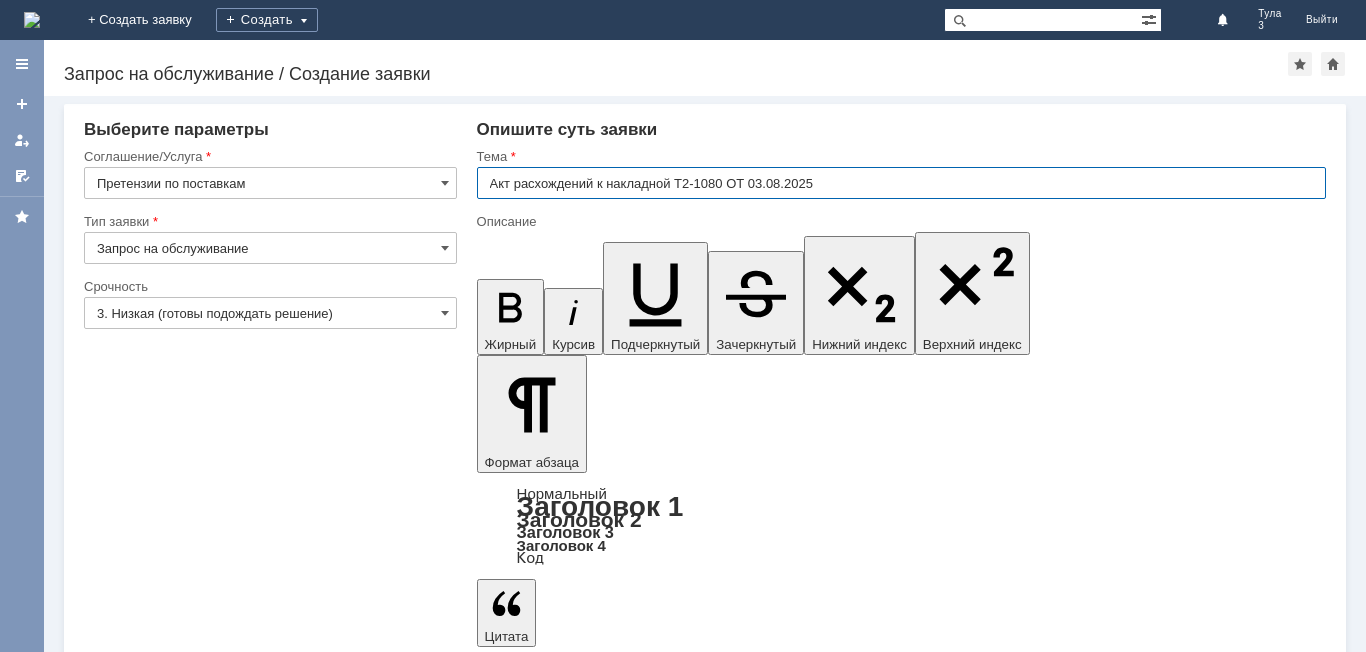 type on "Акт расхождений к накладной Т2-1080 ОТ 03.08.2025" 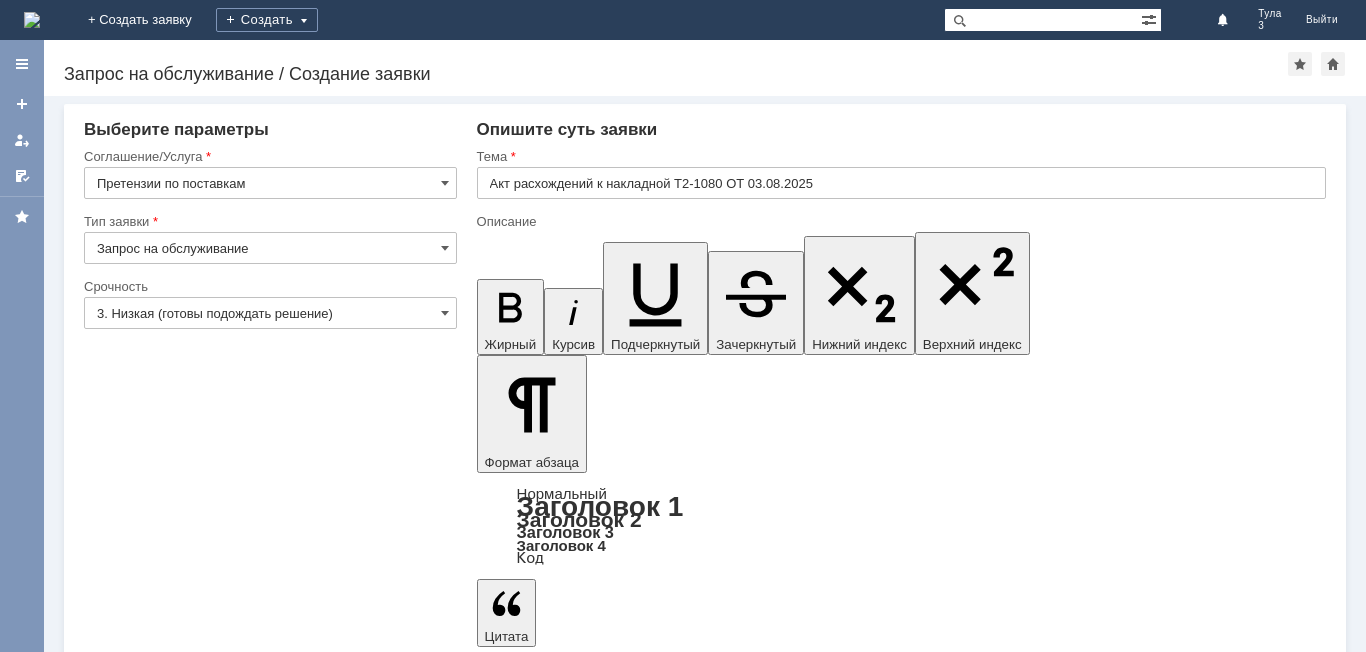 click on "Внимание!                   Выберите параметры Соглашение/Услуга Претензии по поставкам Тип заявки Запрос на обслуживание Категория Срочность Срочность 3. Низкая (готовы подождать решение) Рекомендуемые статьи БЗ             Название Опишите суть заявки Тема Акт расхождений к накладной Т2-1080 ОТ 03.08.2025 Описание Жирный Курсив Подчеркнутый Зачеркнутый Нижний индекс Верхний индекс Формат абзаца Нормальный Заголовок 1 Заголовок 2 Заголовок 3 Заголовок 4 Код Цитата Увеличить уровень Ctrl+' Уменьшить уровень Ctrl+Shift+' Выровнять по
По левому краю
По центру Шрифт Arial" at bounding box center (705, 2880) 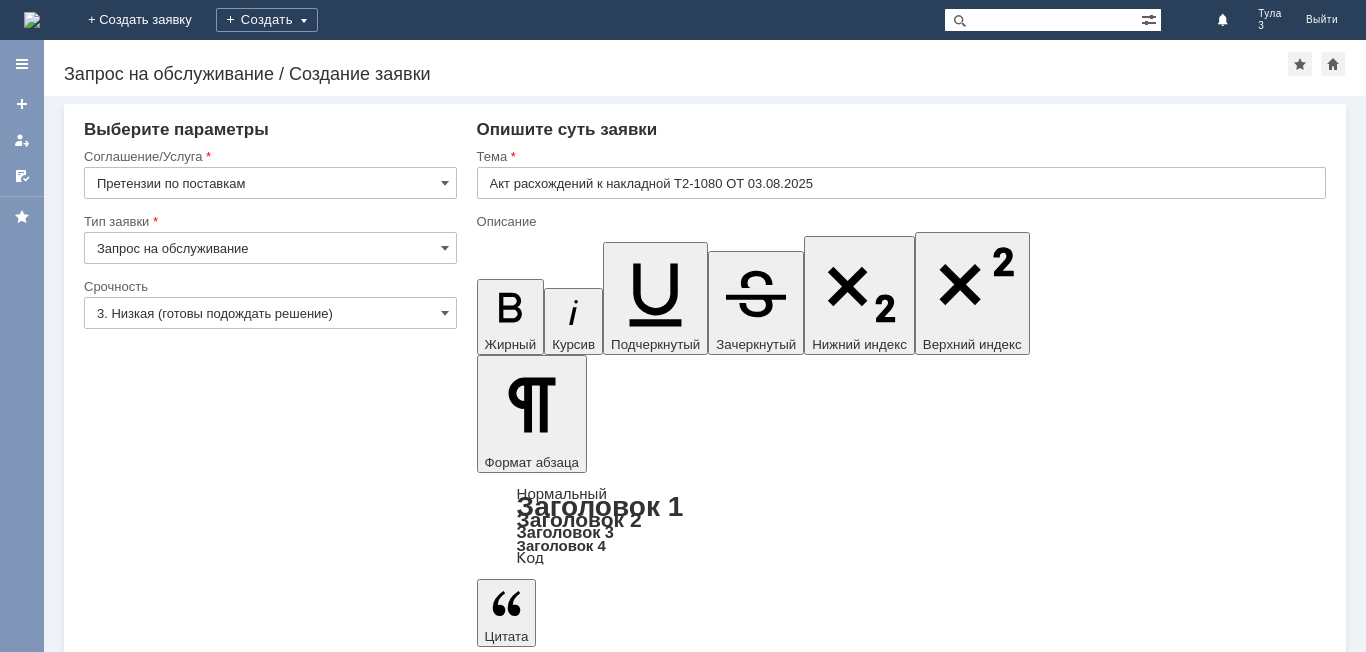 click at bounding box center [639, 5524] 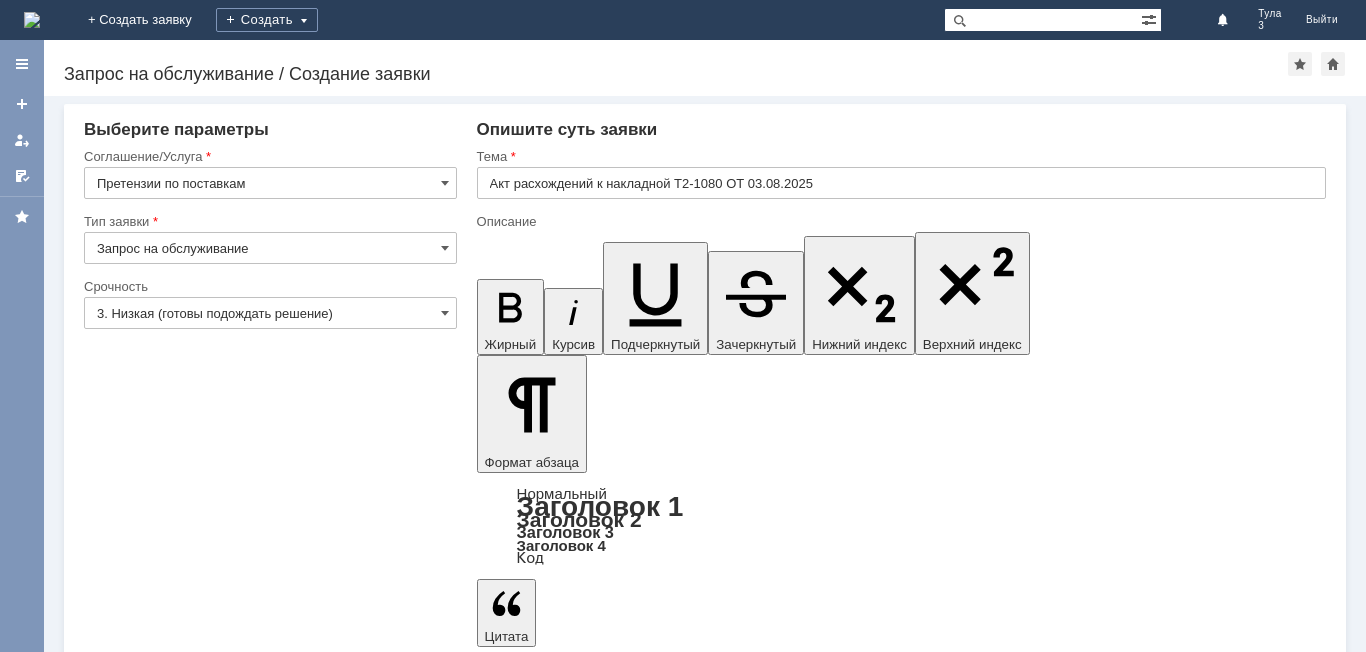 scroll, scrollTop: 815, scrollLeft: 7, axis: both 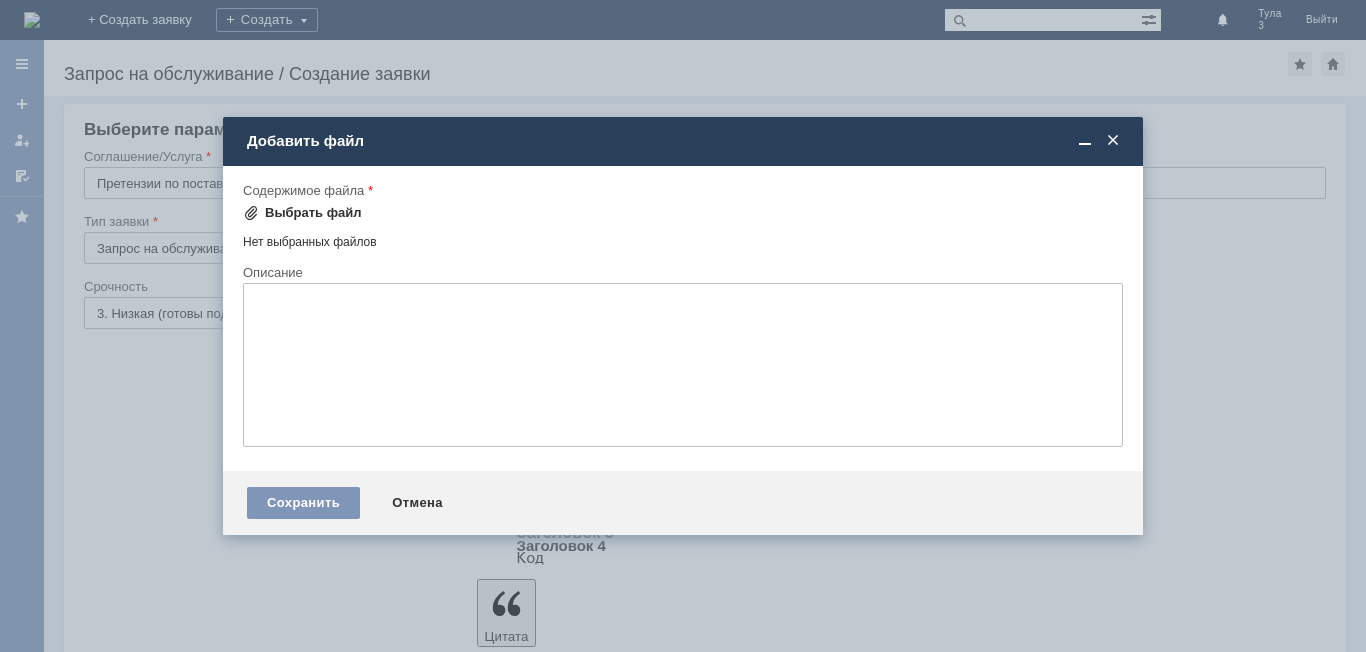 click on "Выбрать файл" at bounding box center [313, 213] 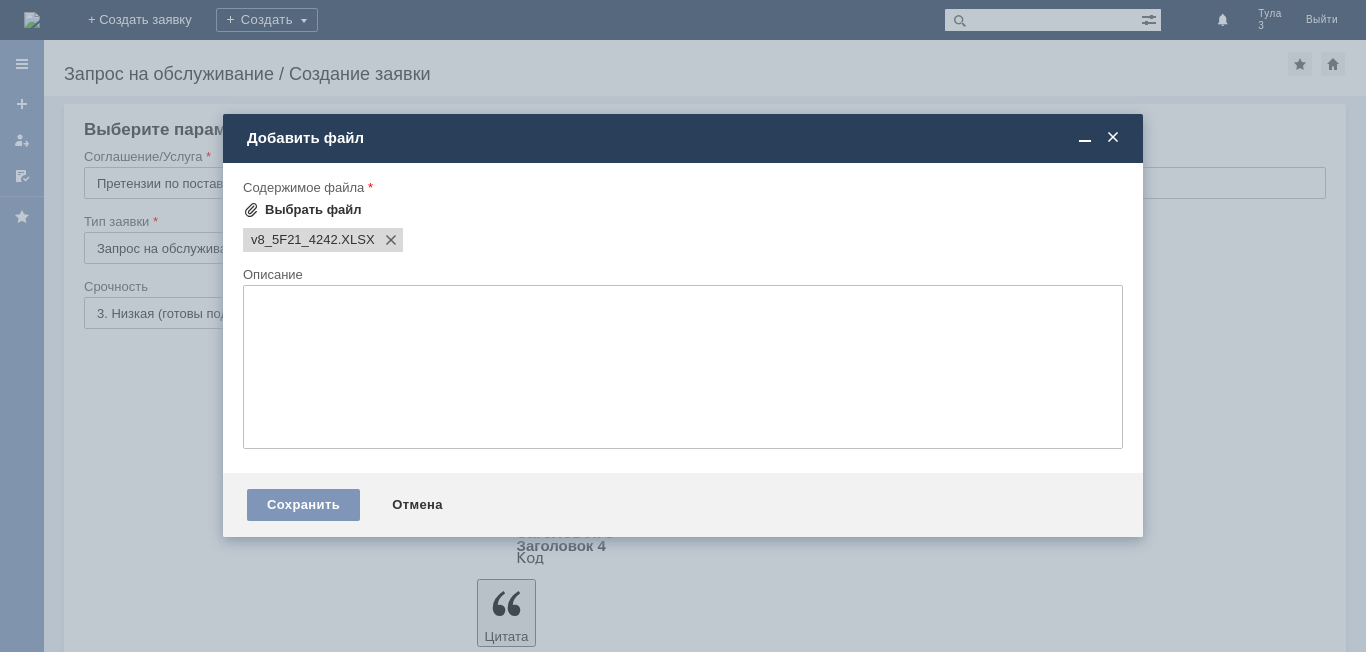 scroll, scrollTop: 0, scrollLeft: 0, axis: both 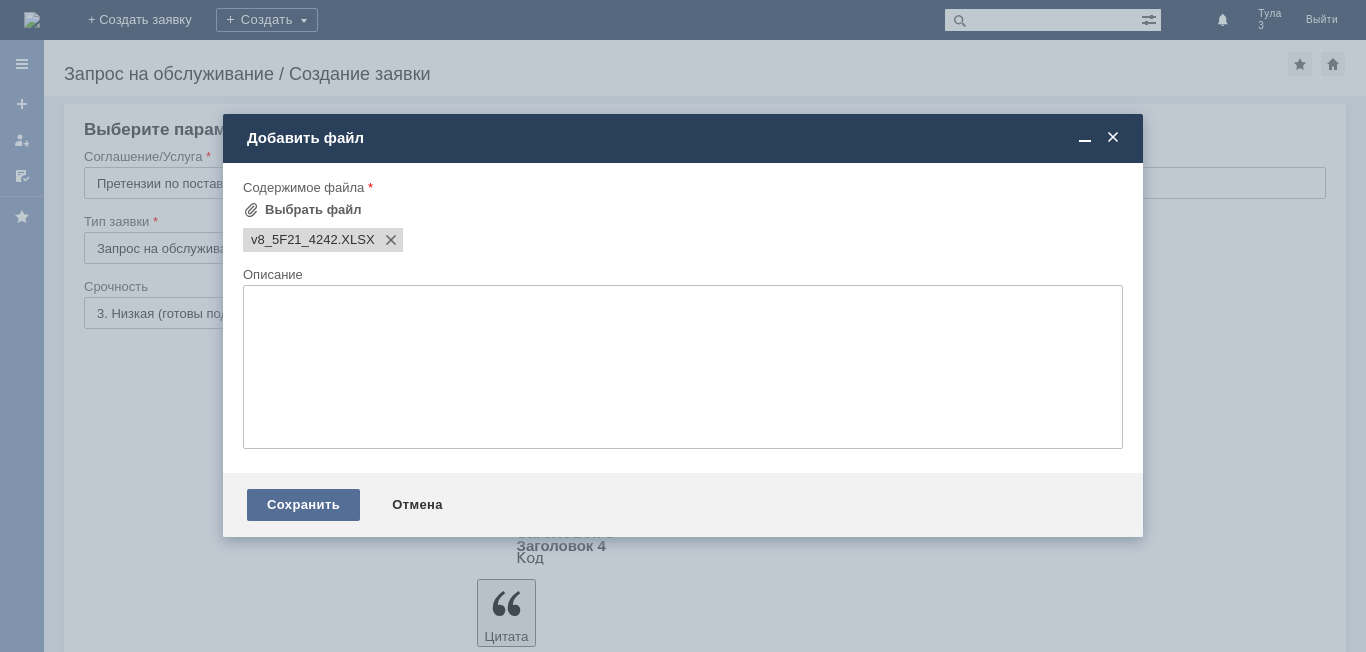click on "Сохранить" at bounding box center (303, 505) 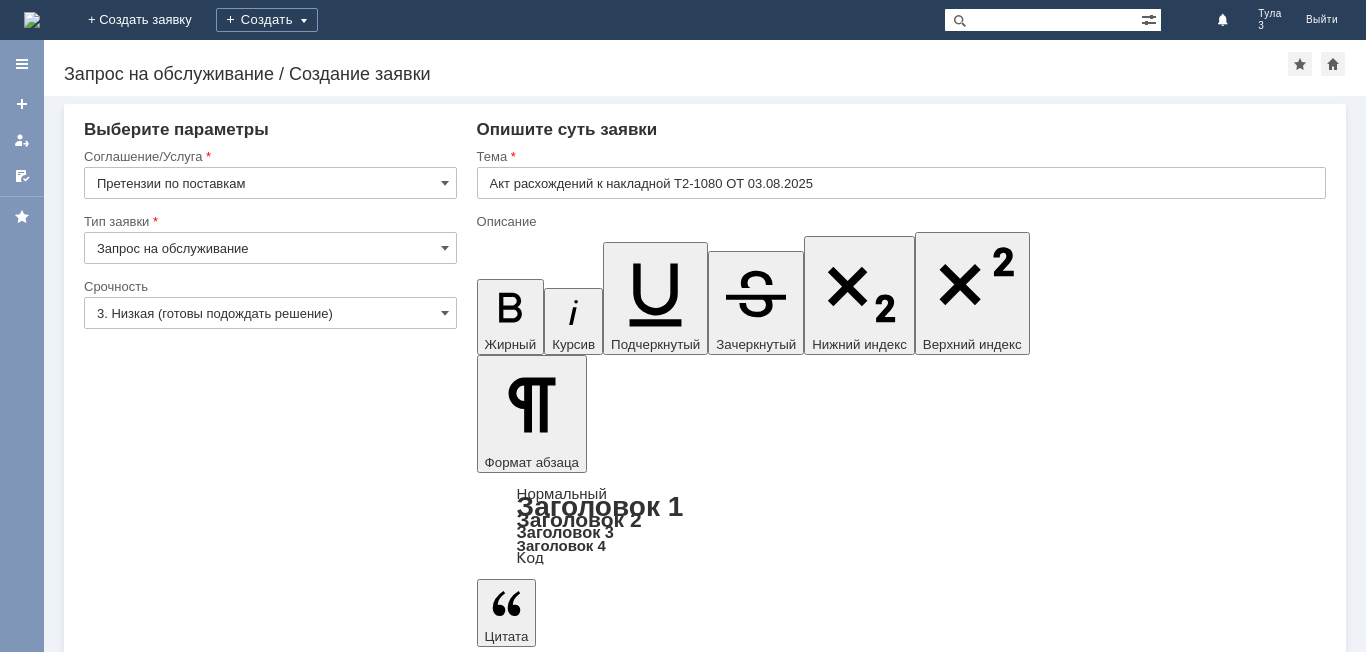 click on "Сохранить" at bounding box center (144, 5757) 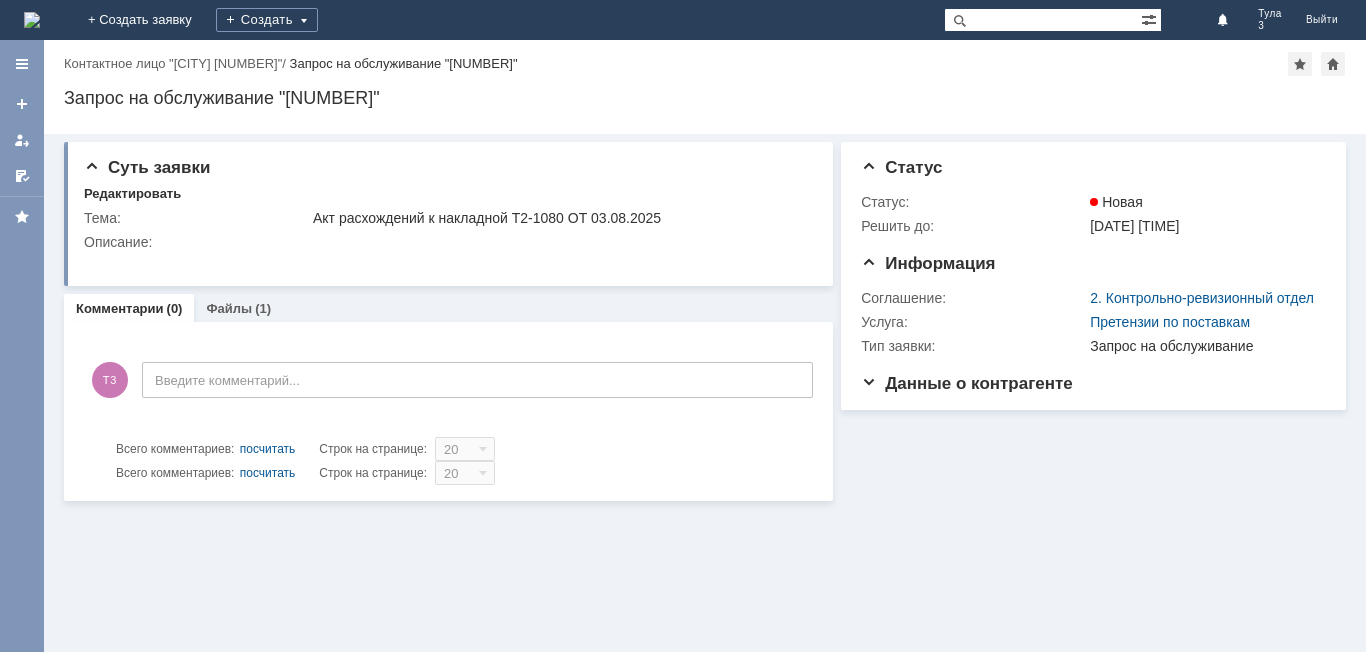 scroll, scrollTop: 0, scrollLeft: 0, axis: both 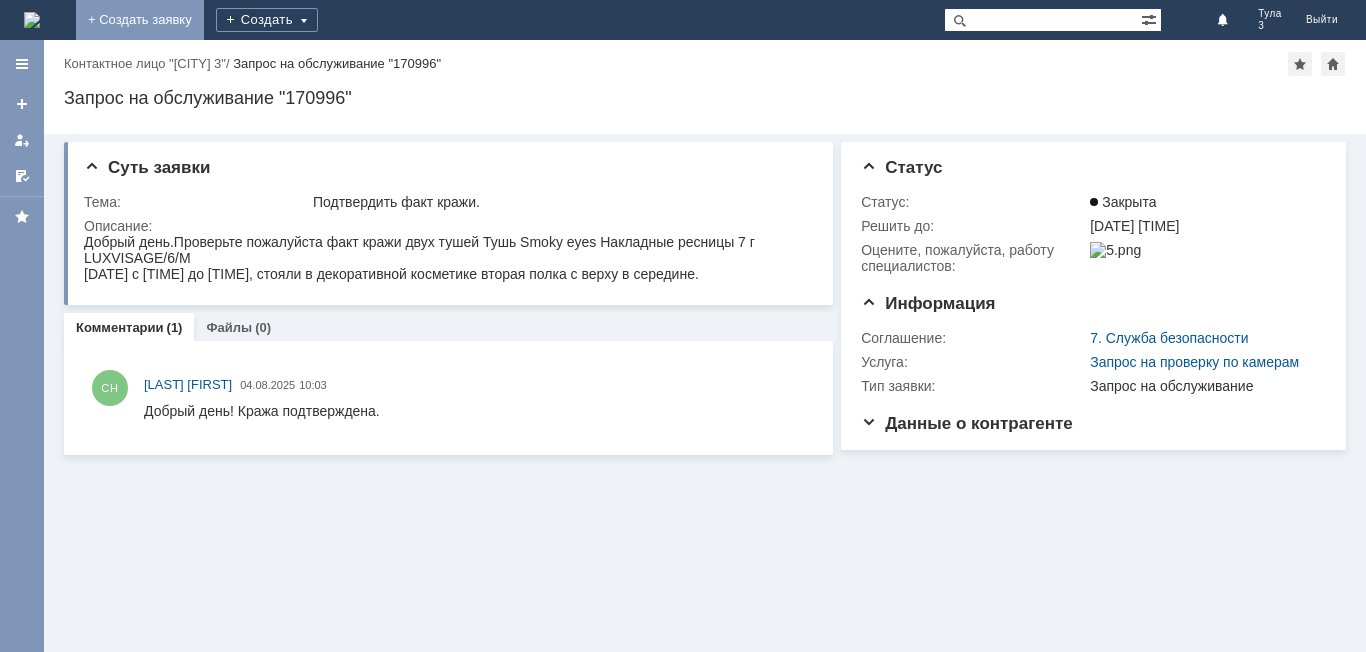 click on "+ Создать заявку" at bounding box center (140, 20) 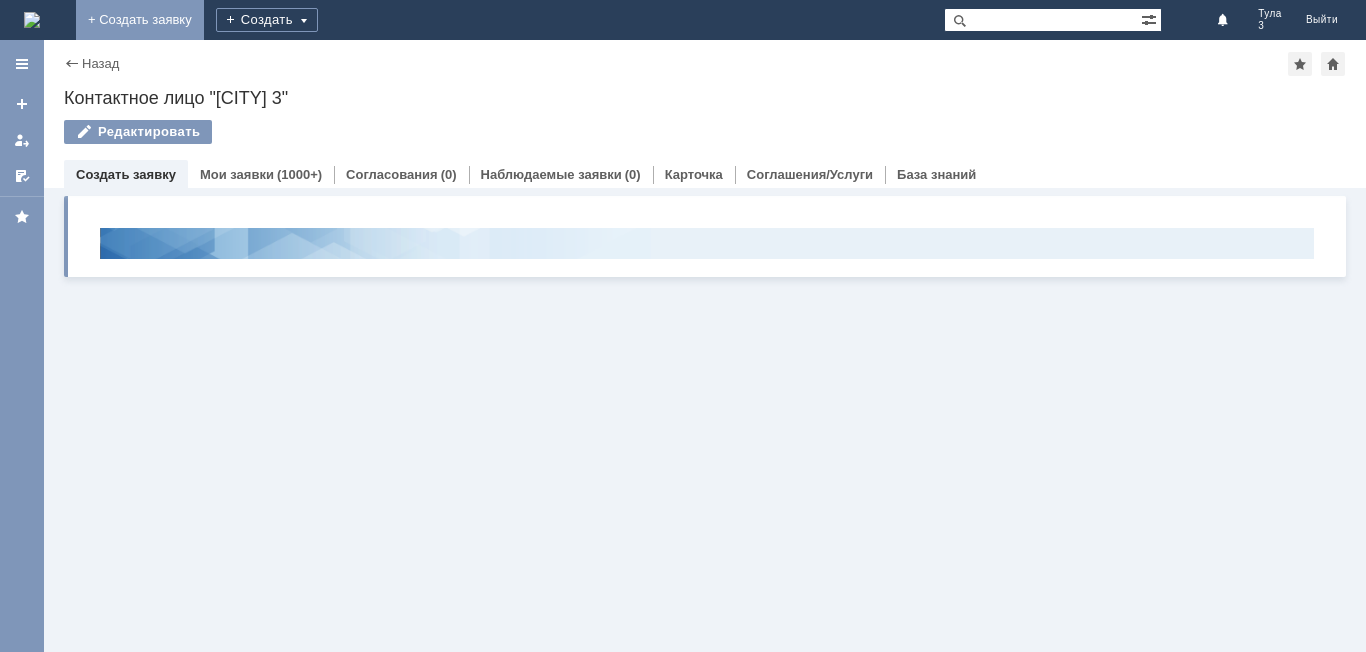 scroll, scrollTop: 0, scrollLeft: 0, axis: both 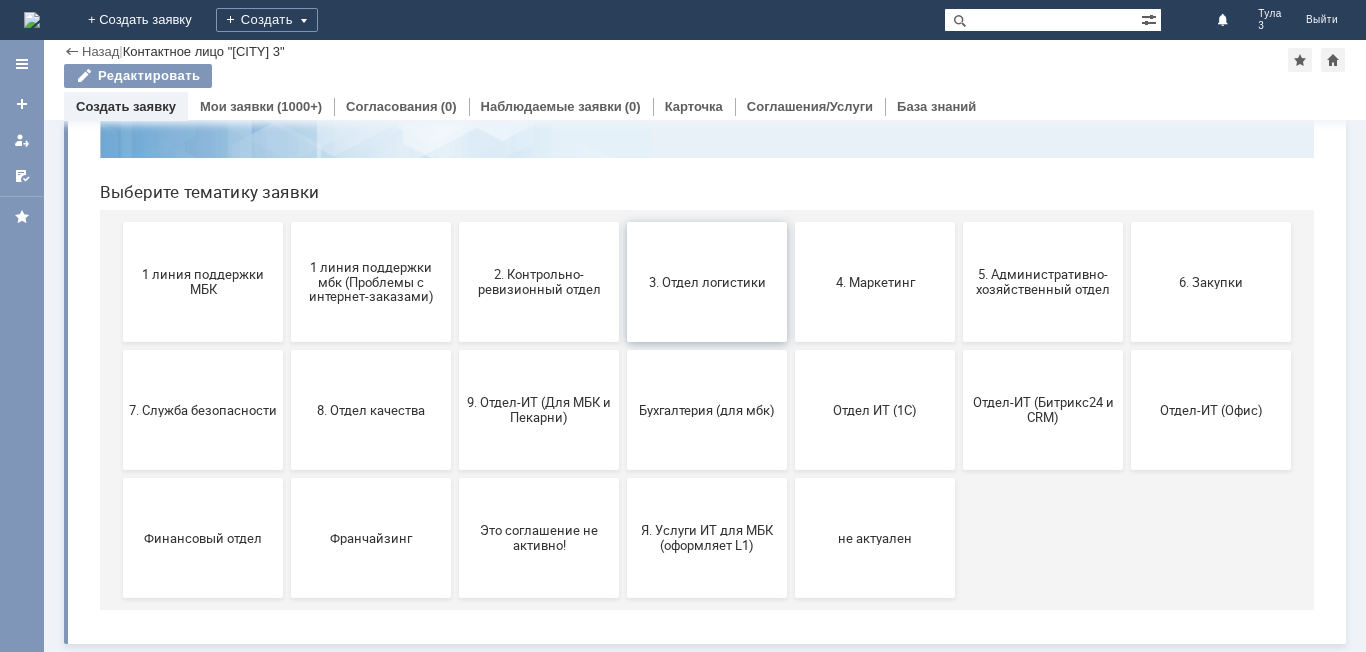 click on "3. Отдел логистики" at bounding box center (707, 282) 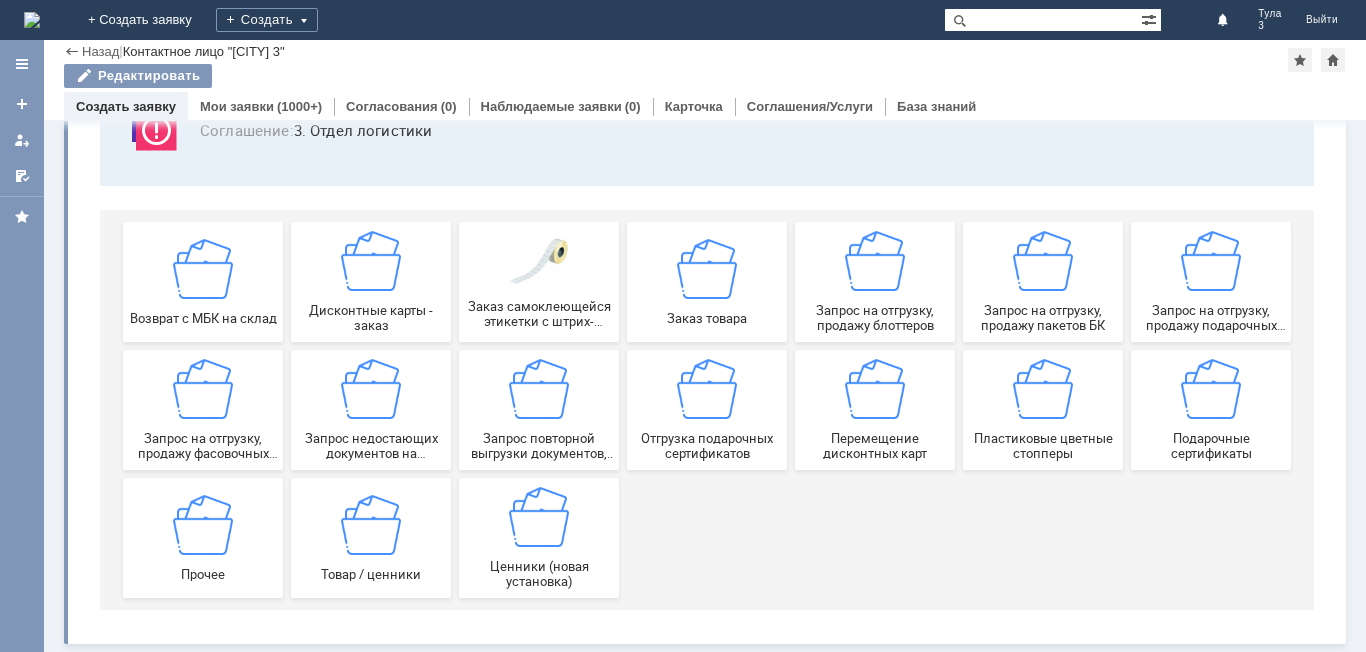 scroll, scrollTop: 166, scrollLeft: 0, axis: vertical 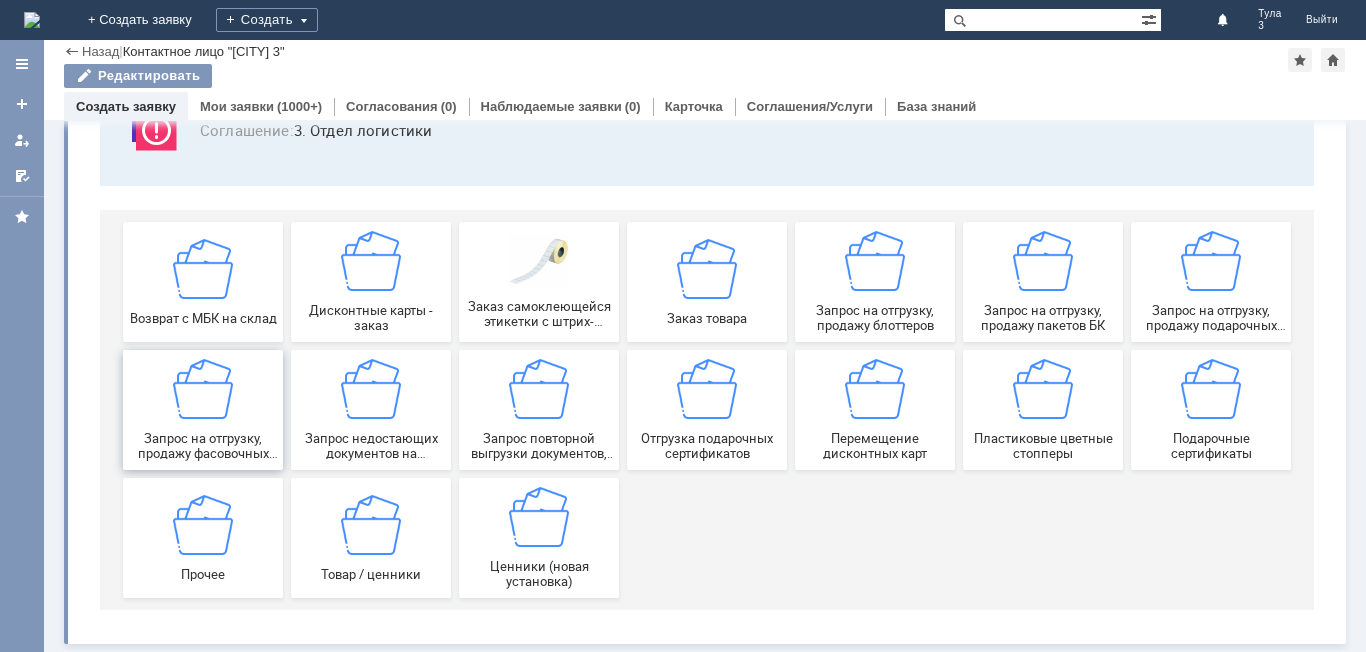 click on "Запрос на отгрузку, продажу фасовочных пакетов" at bounding box center [203, 410] 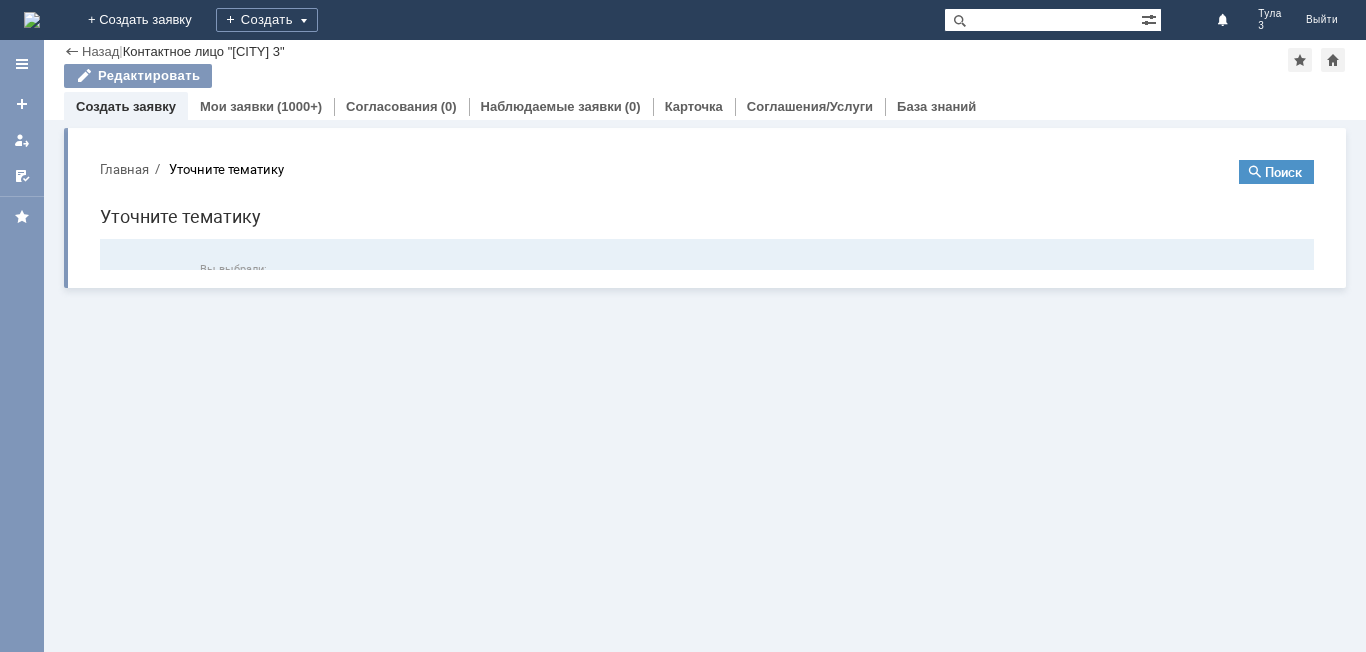 scroll, scrollTop: 0, scrollLeft: 0, axis: both 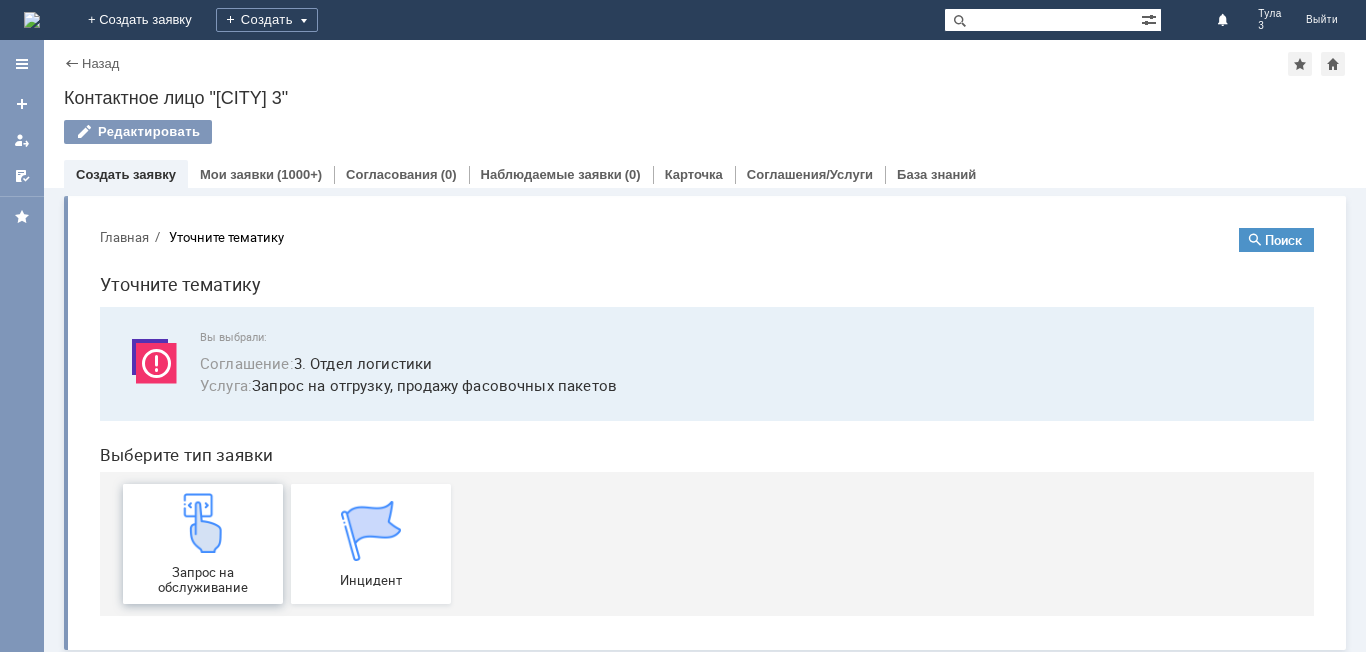 click at bounding box center [203, 523] 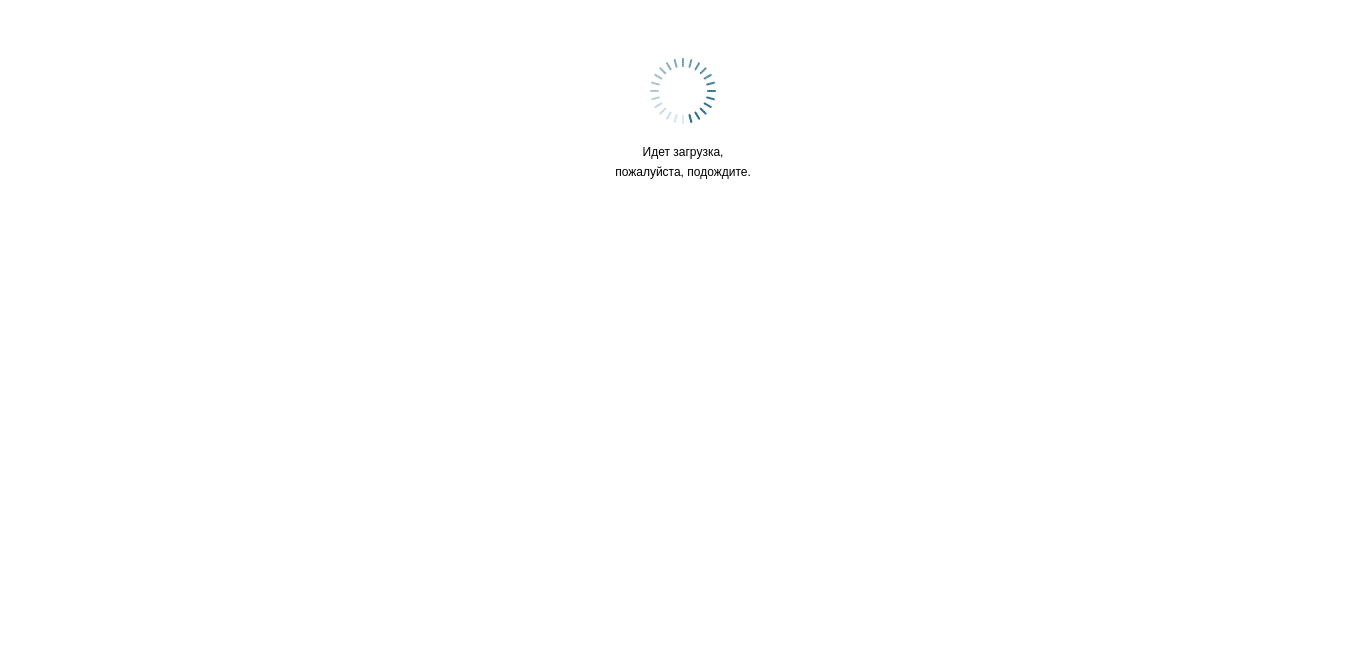 scroll, scrollTop: 0, scrollLeft: 0, axis: both 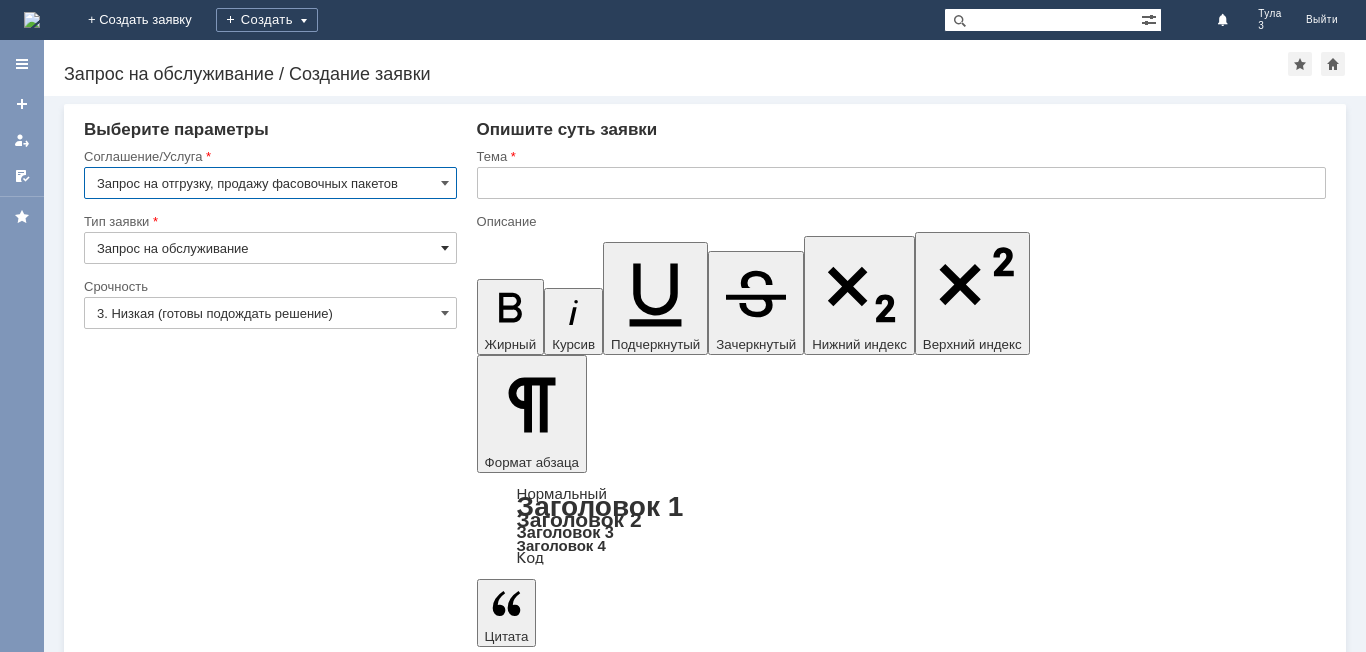 click at bounding box center (445, 248) 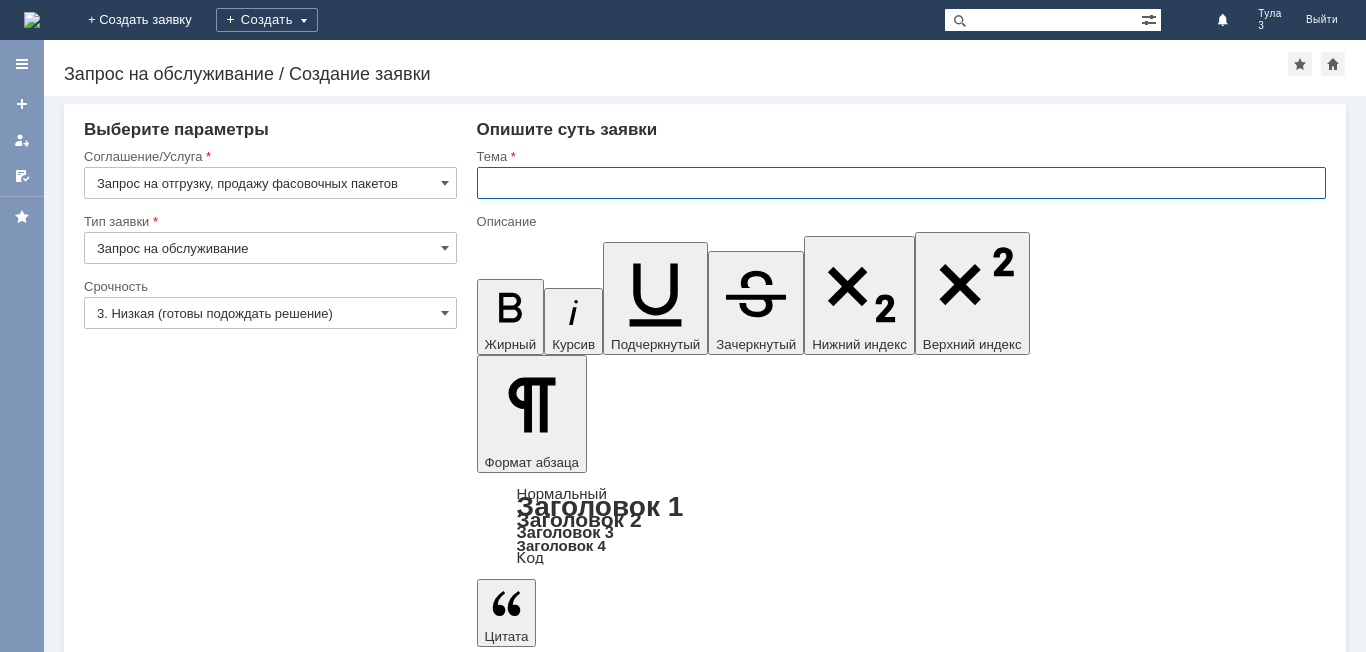 click at bounding box center (901, 183) 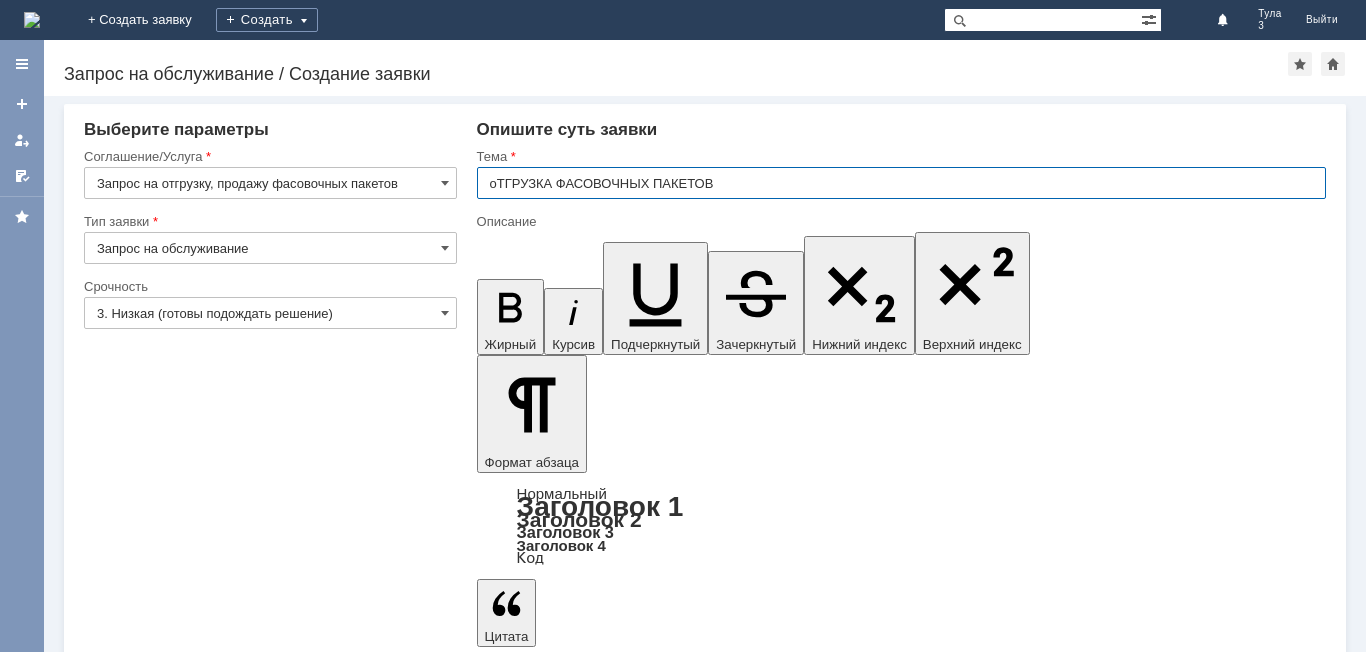 click on "оТГРУЗКА ФАСОВОЧНЫХ ПАКЕТОВ" at bounding box center [901, 183] 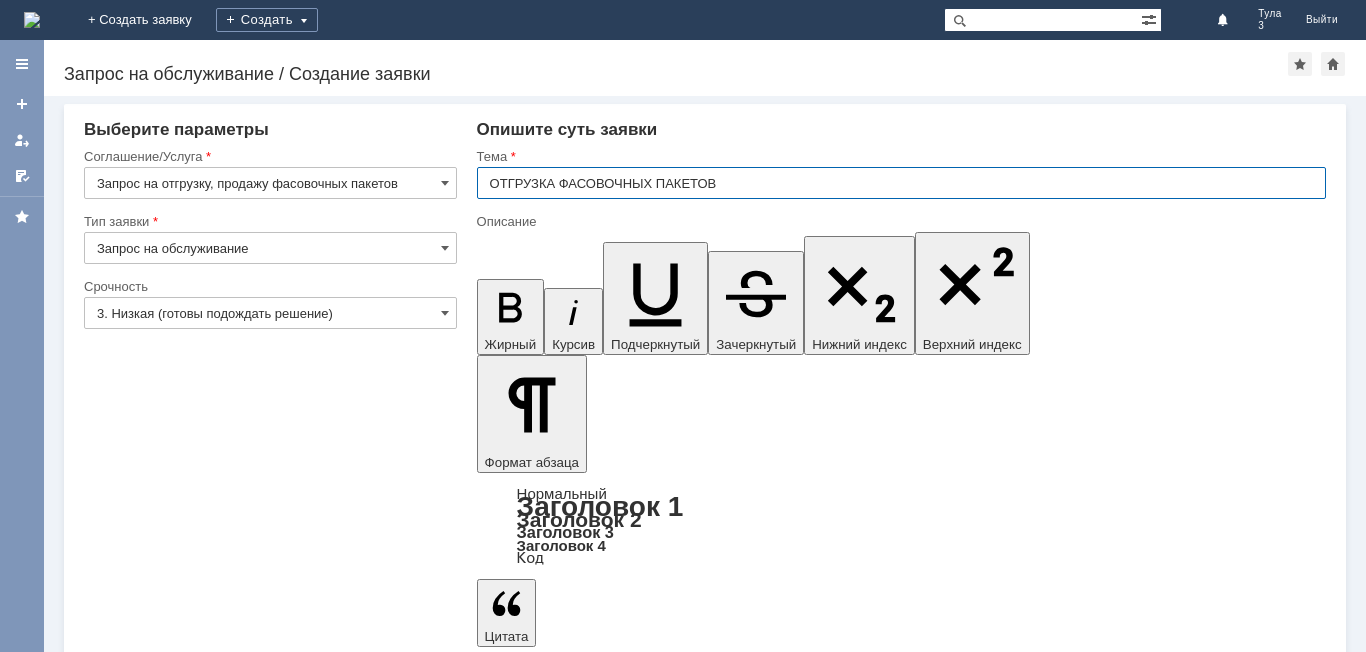 type on "ОТГРУЗКА ФАСОВОЧНЫХ ПАКЕТОВ" 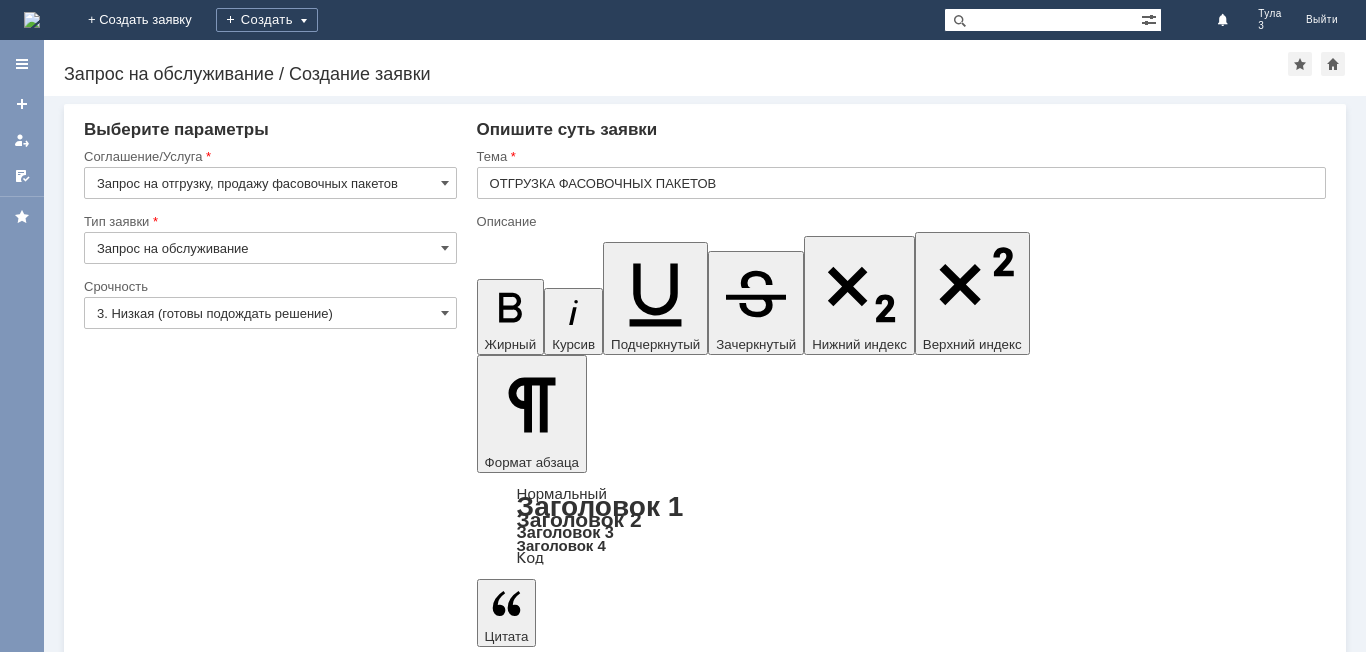click at bounding box center [639, 5524] 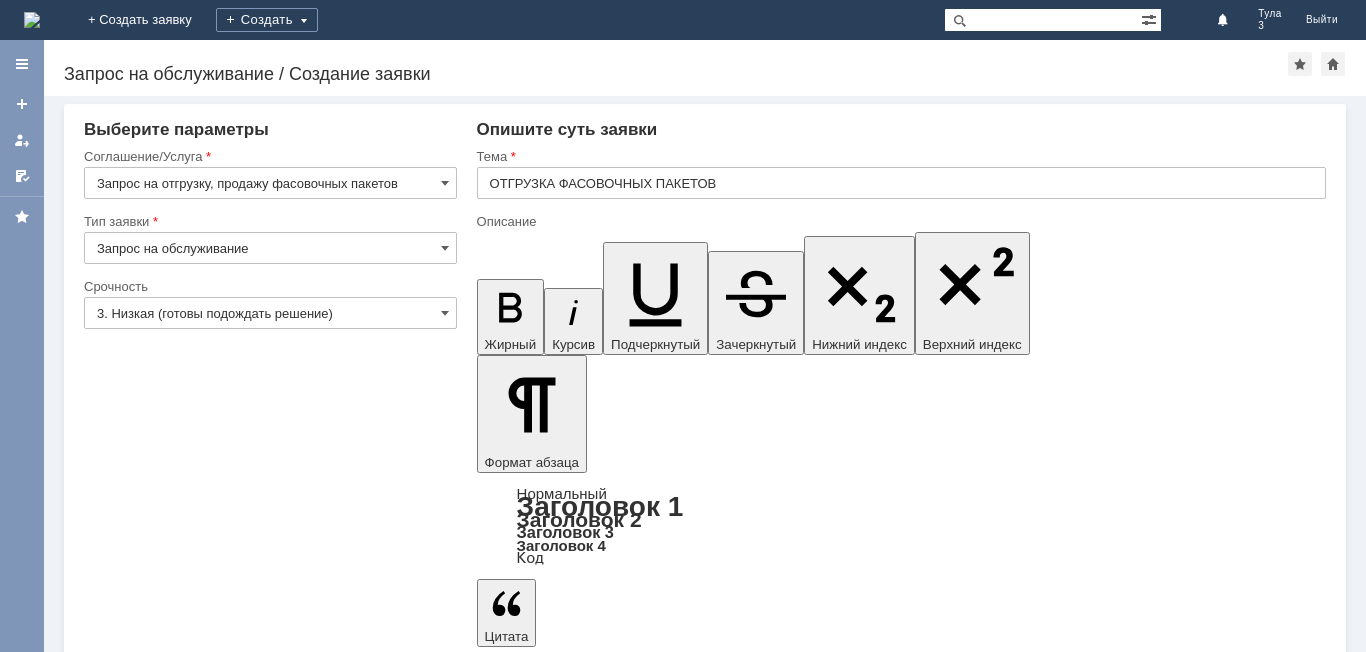 type 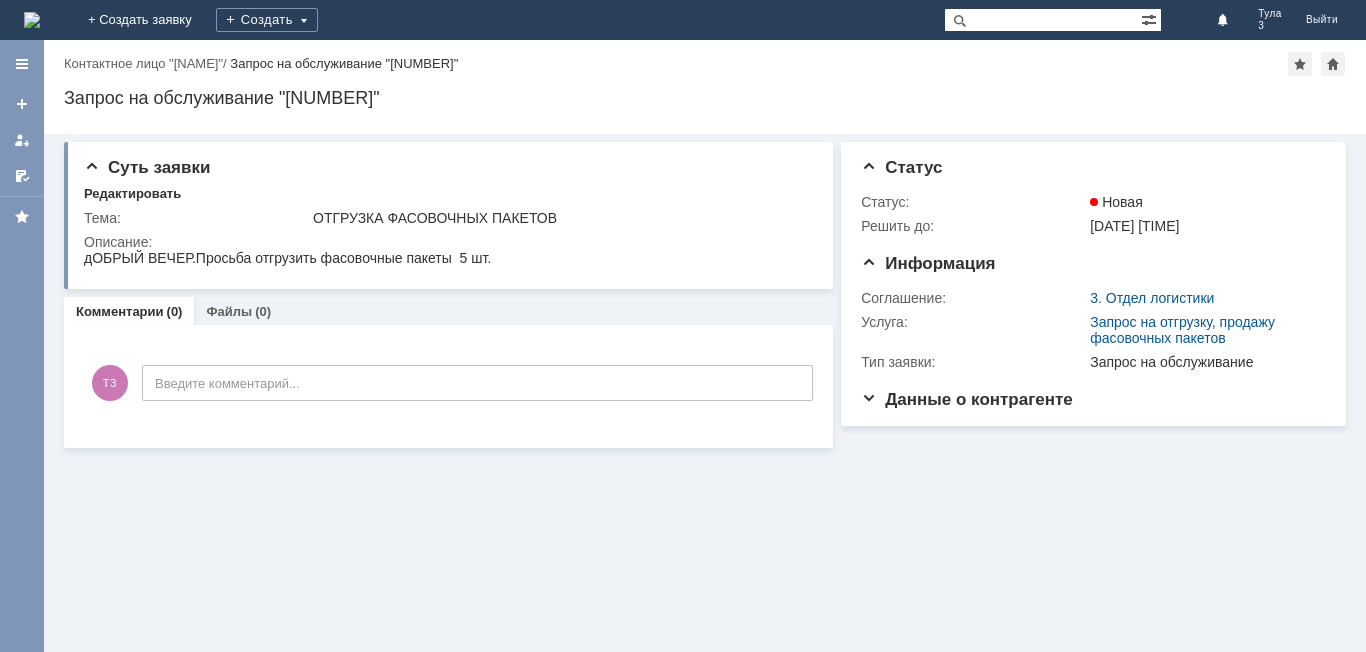 scroll, scrollTop: 0, scrollLeft: 0, axis: both 